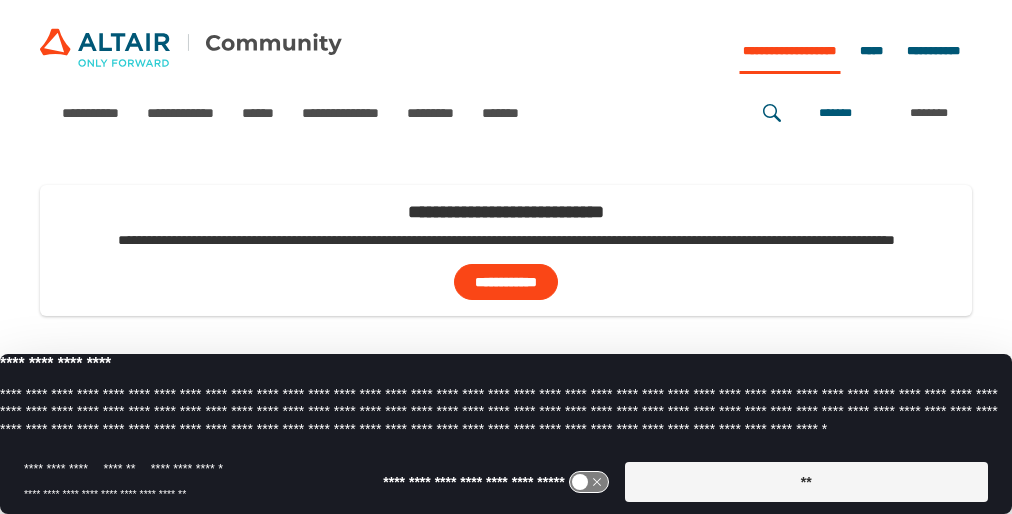 click on "**********" at bounding box center (506, 248) 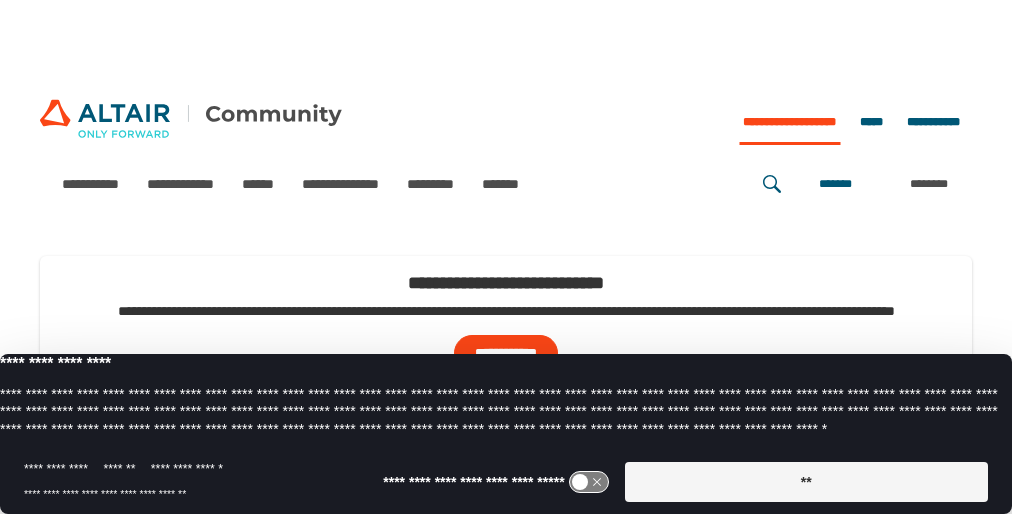 click on "**********" at bounding box center [506, 287] 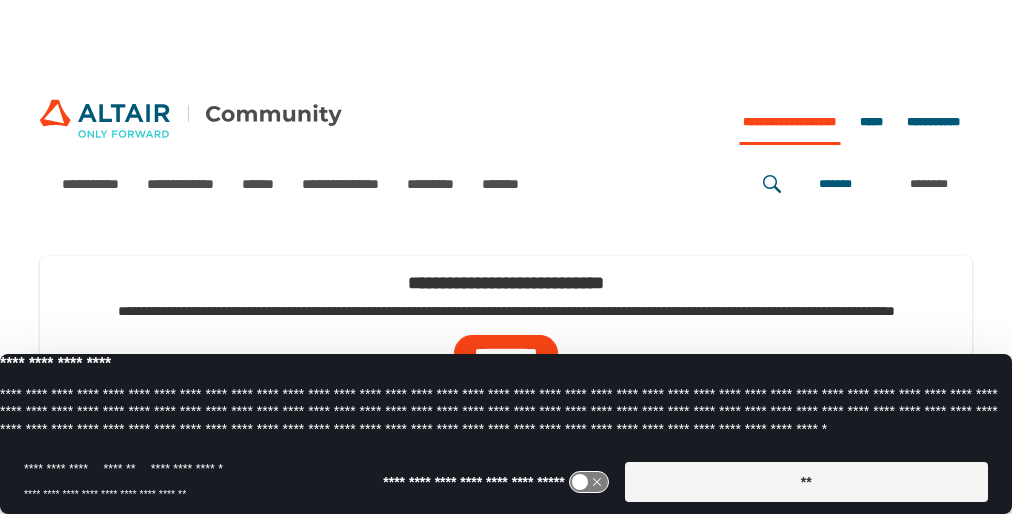 click on "**********" at bounding box center (506, 287) 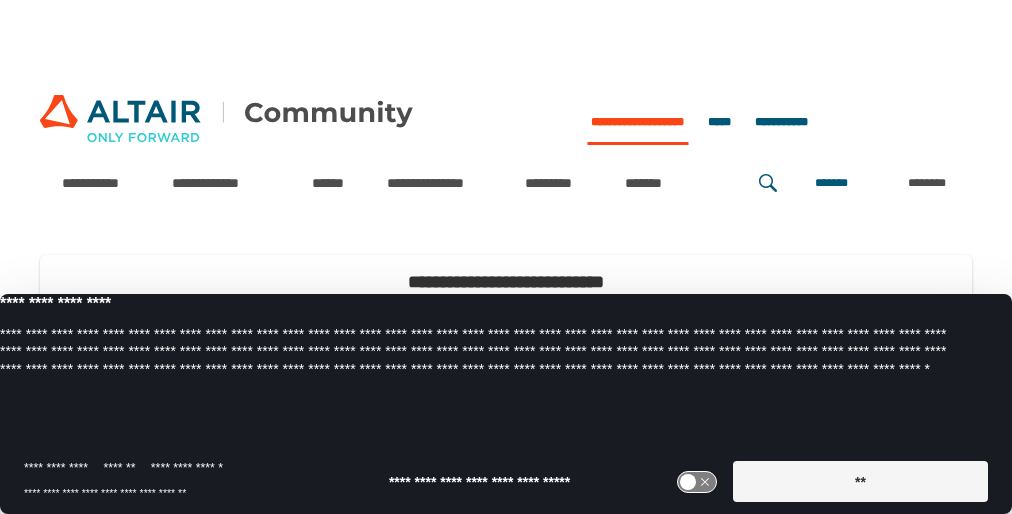 click on "**********" at bounding box center [506, 286] 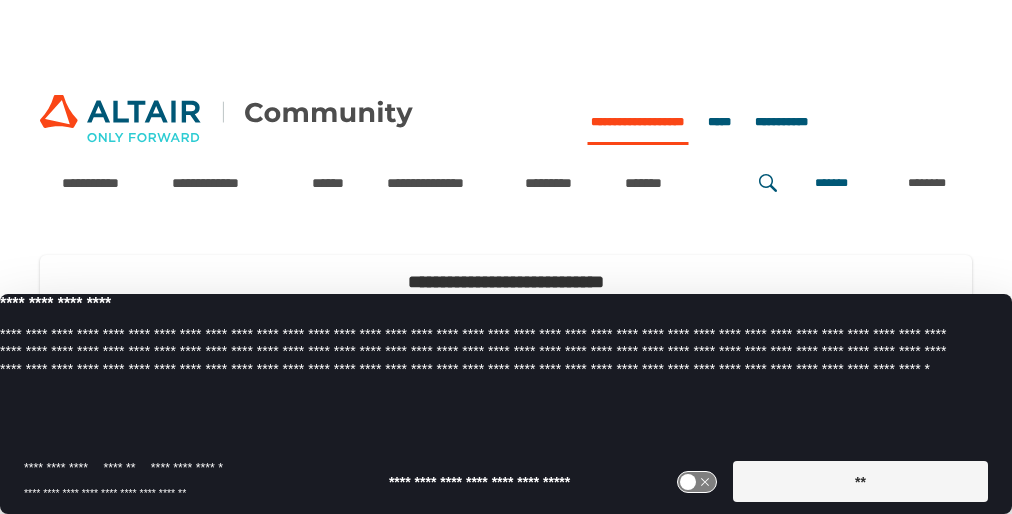 click on "**********" at bounding box center (506, 286) 